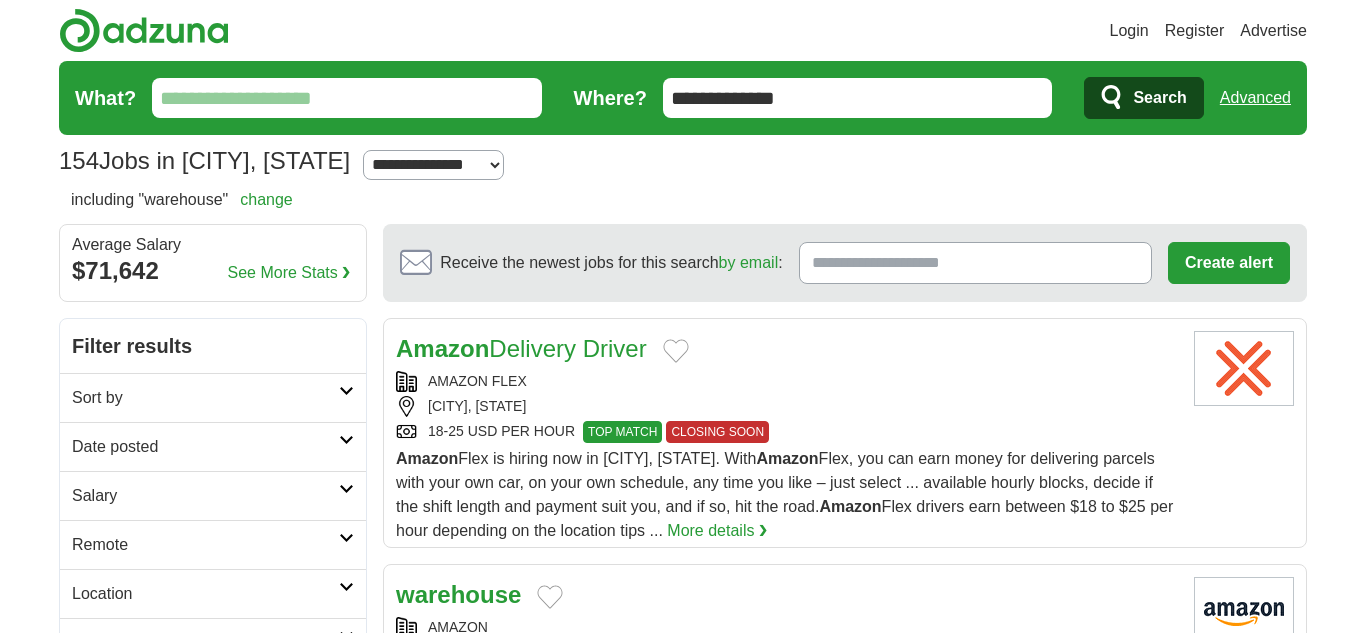 scroll, scrollTop: 0, scrollLeft: 0, axis: both 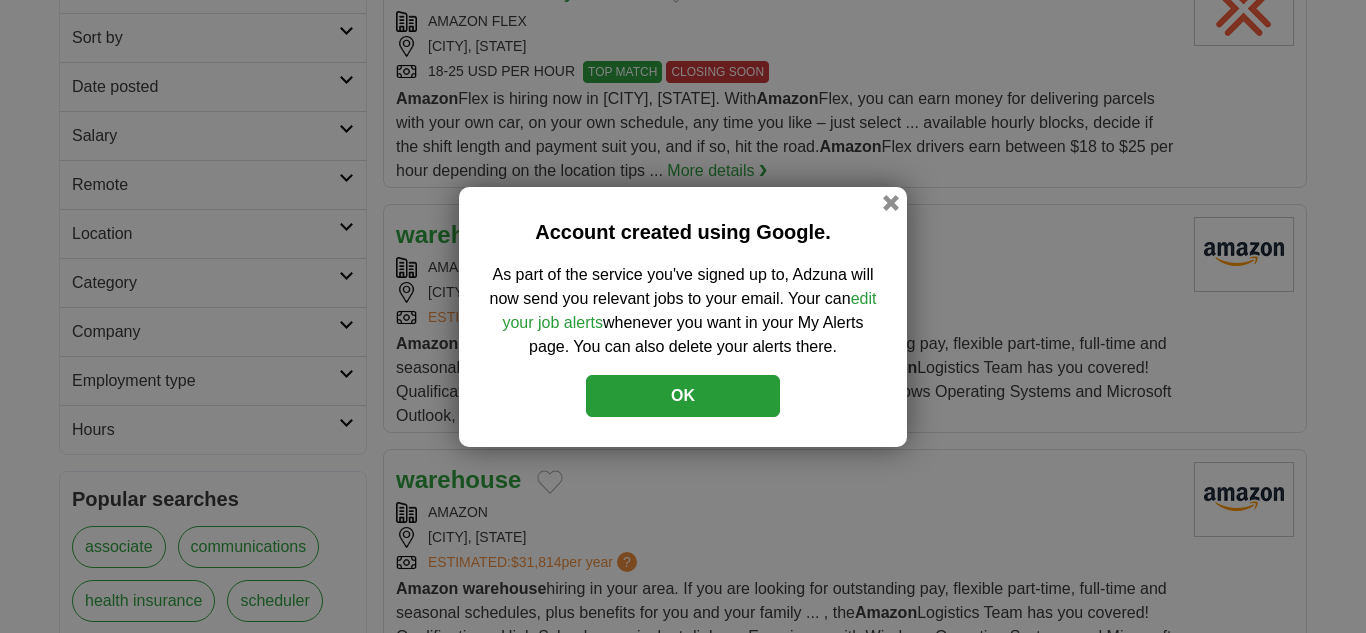 click on "OK" at bounding box center [683, 396] 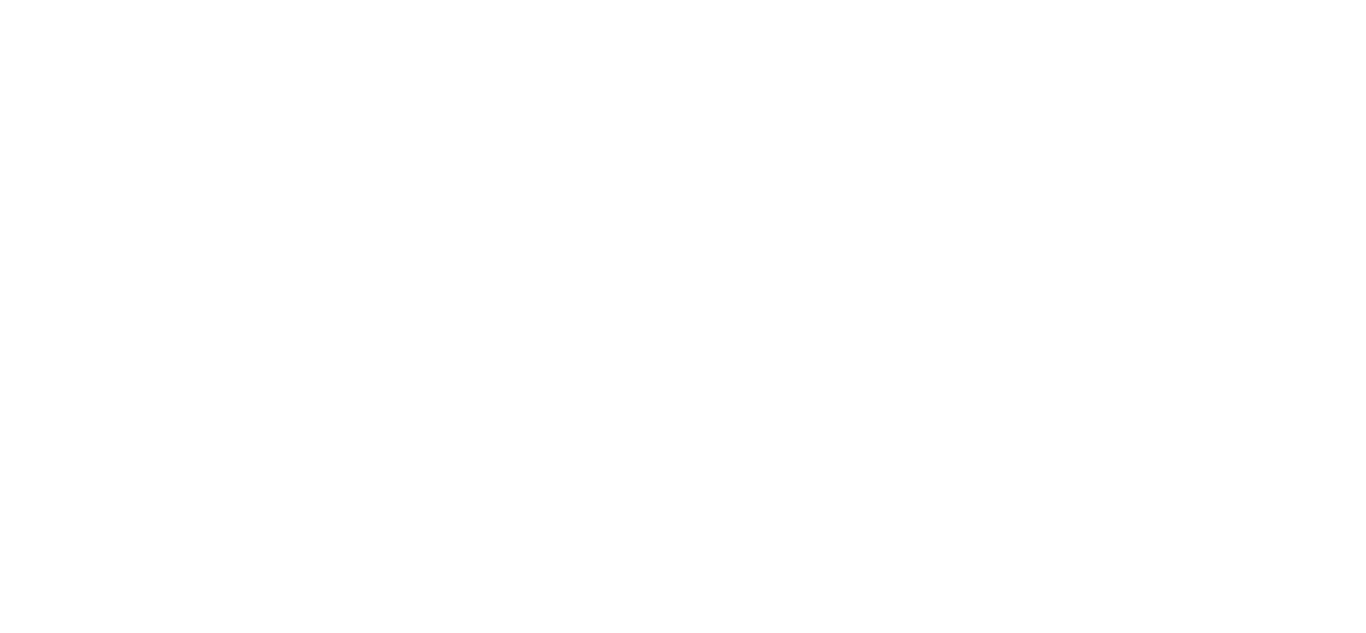 scroll, scrollTop: 3000, scrollLeft: 0, axis: vertical 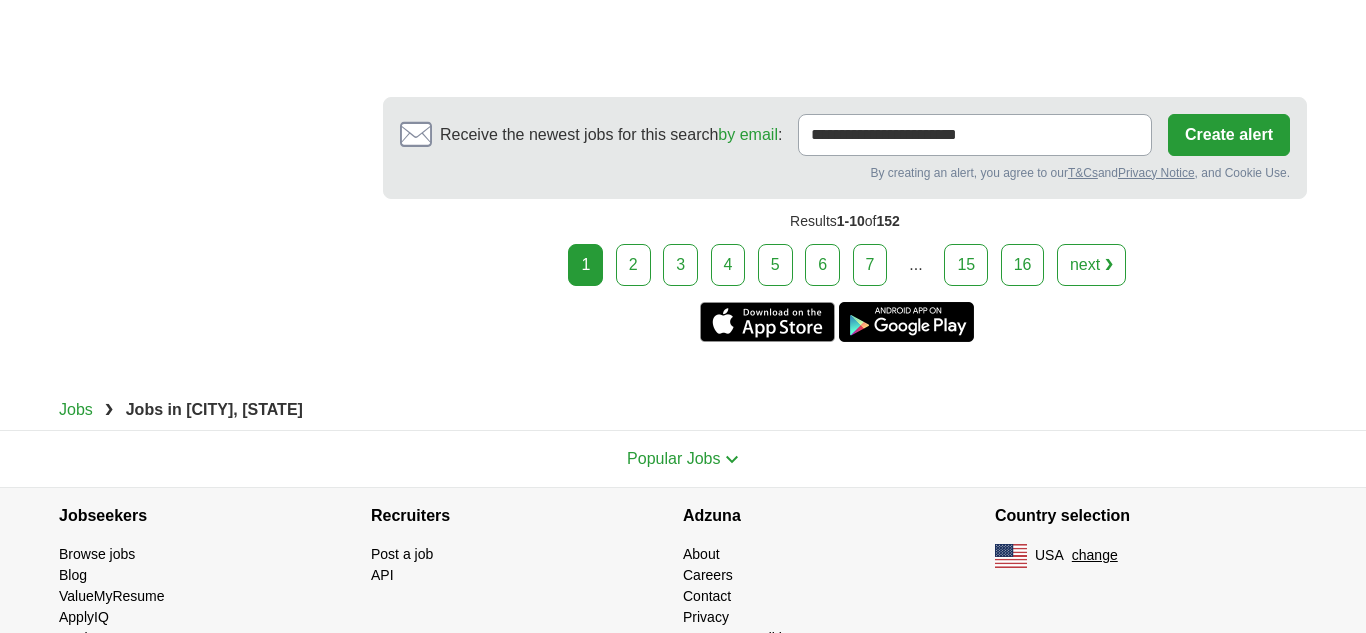 click on "2" at bounding box center (633, 265) 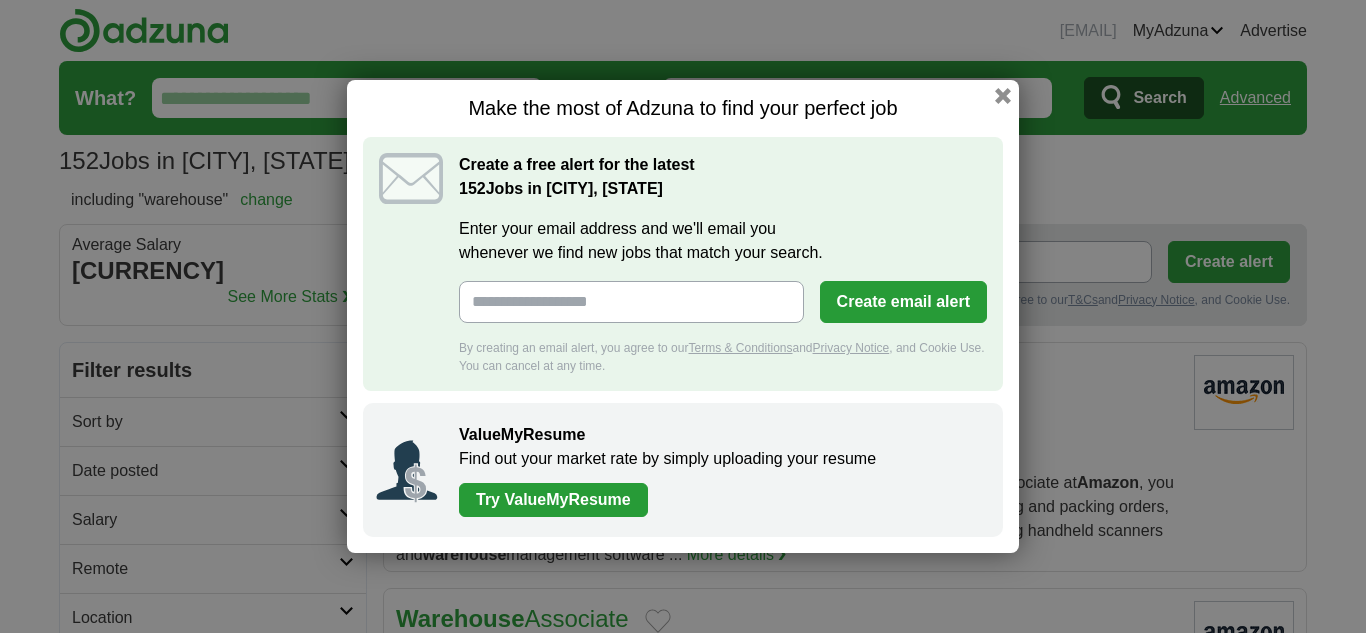 scroll, scrollTop: 0, scrollLeft: 0, axis: both 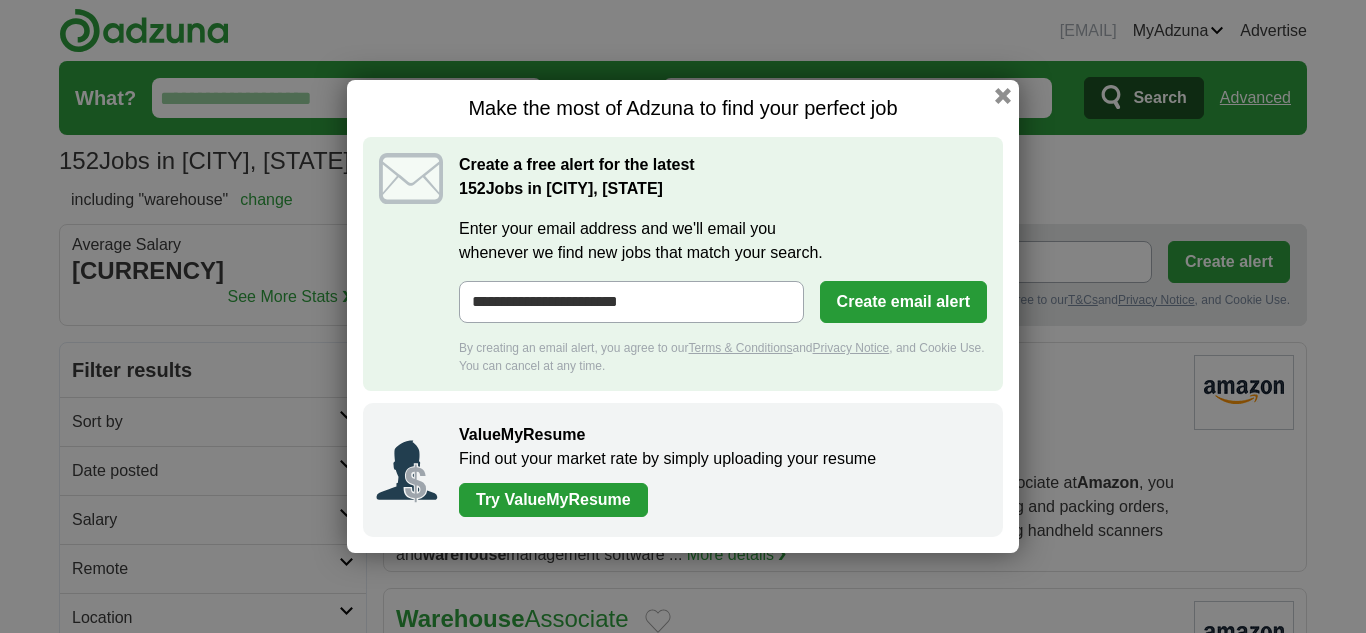 click on "Create email alert" at bounding box center (903, 302) 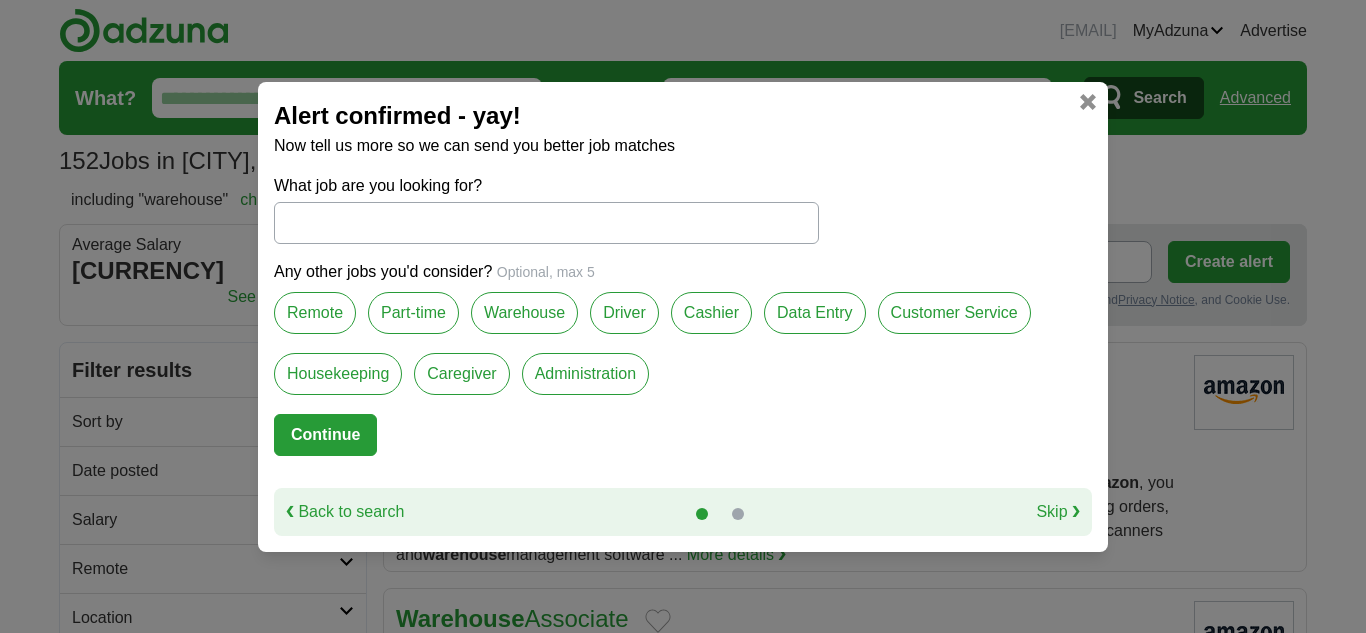 click on "Warehouse" at bounding box center (524, 313) 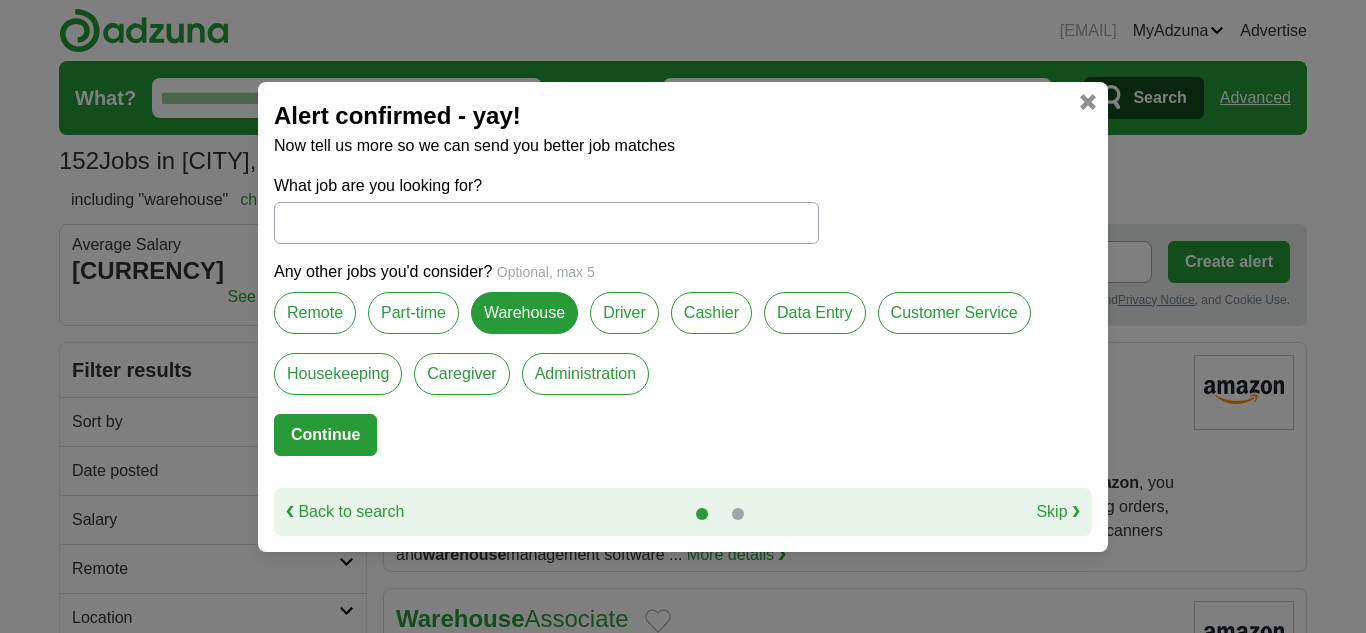 click on "Administration" at bounding box center [585, 374] 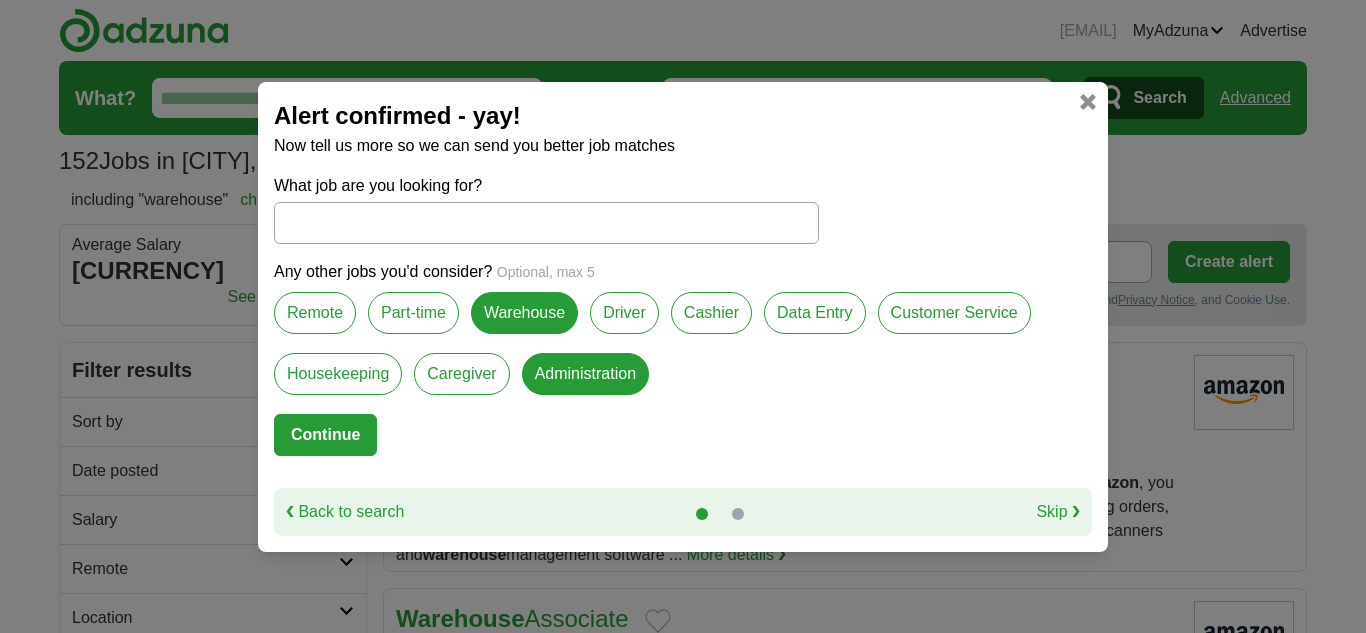 click on "Data Entry" at bounding box center [815, 313] 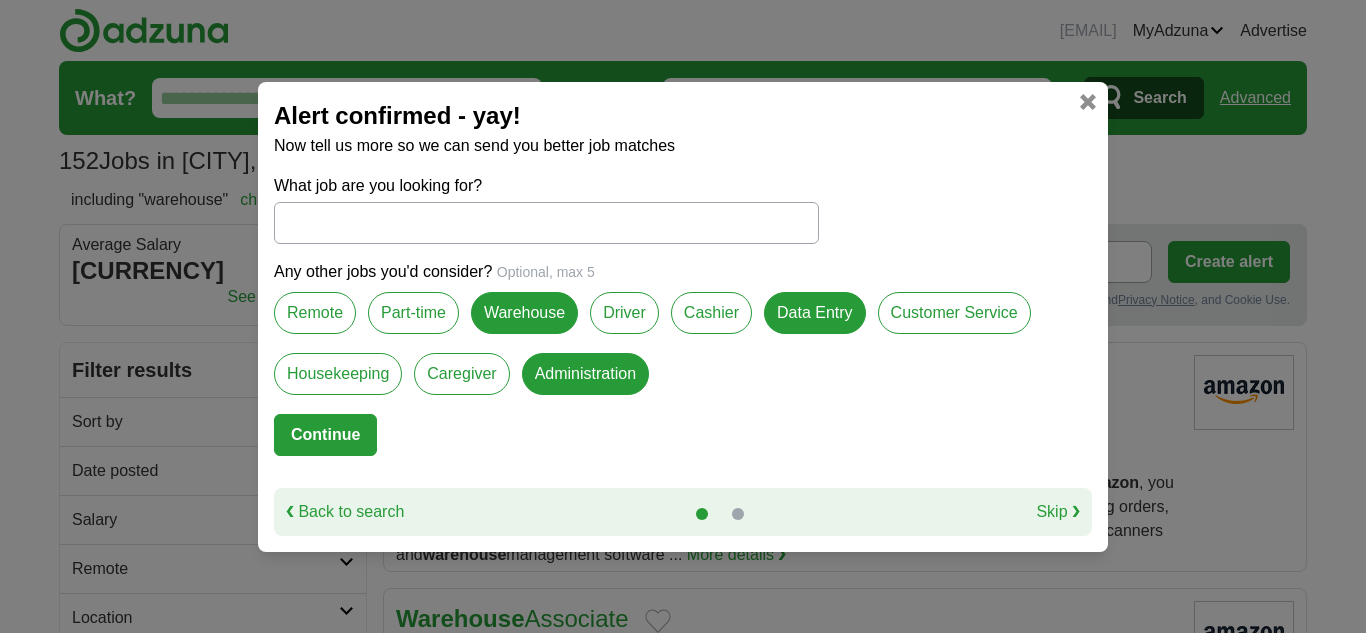 click on "Customer Service" at bounding box center [954, 313] 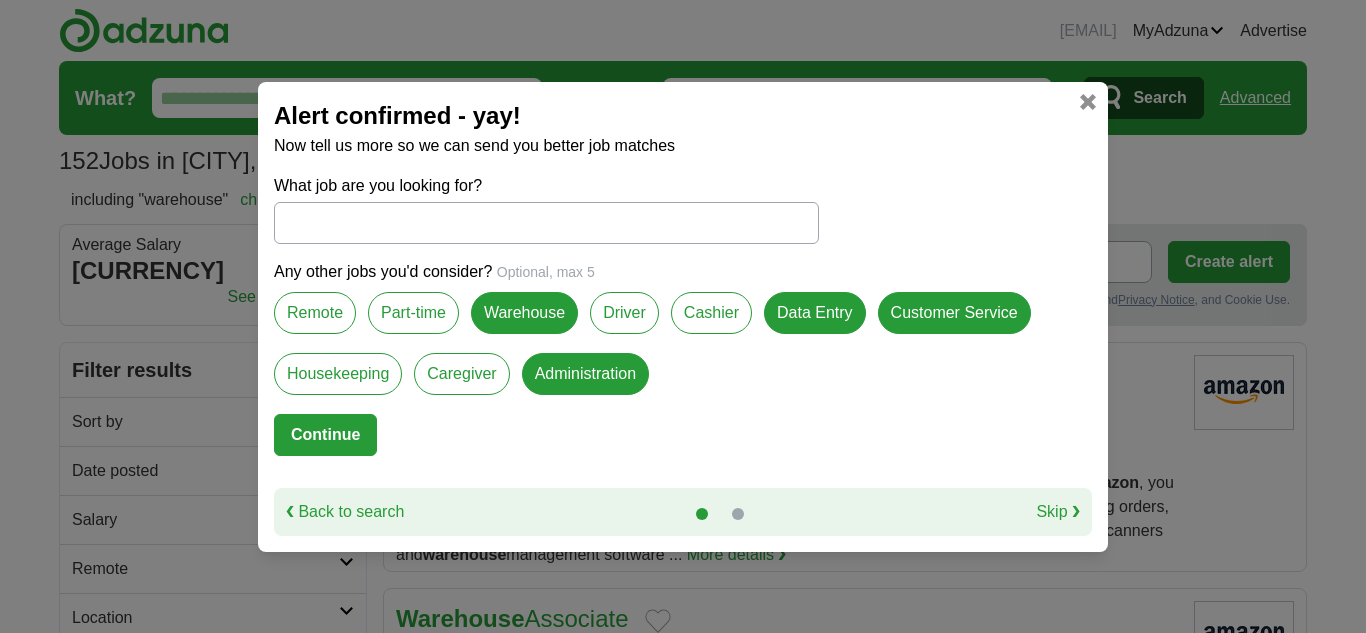 click on "Continue" at bounding box center (325, 435) 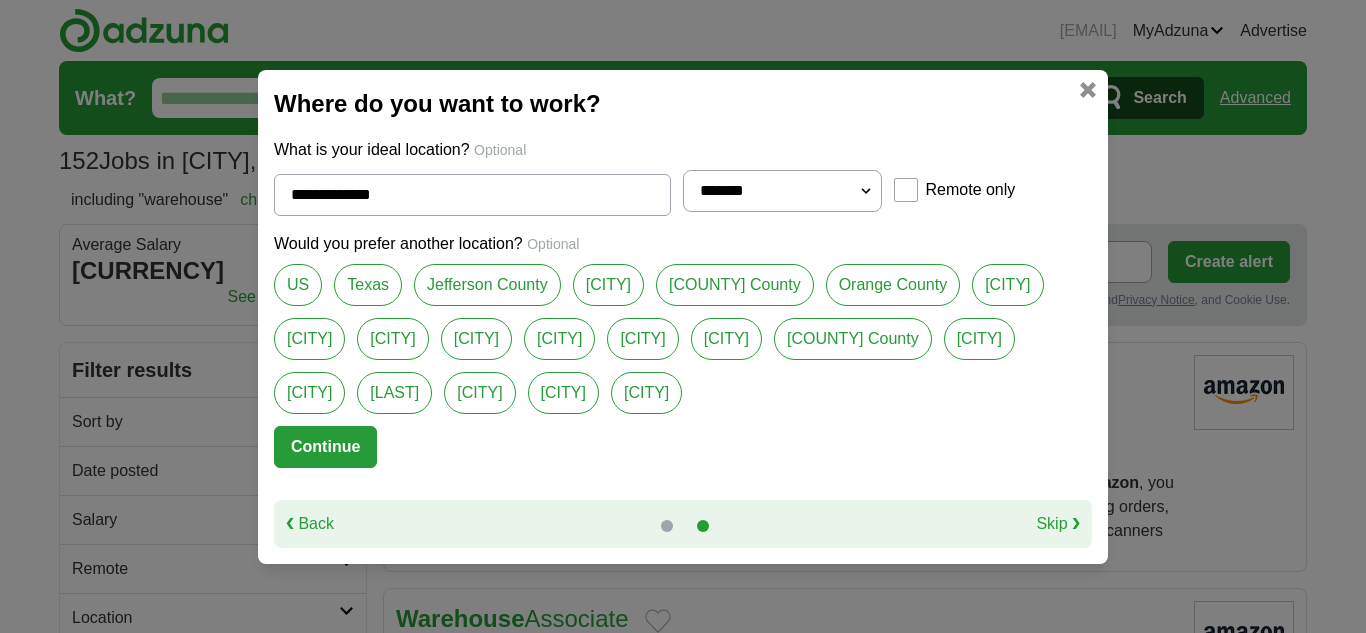click on "Texas" at bounding box center (368, 285) 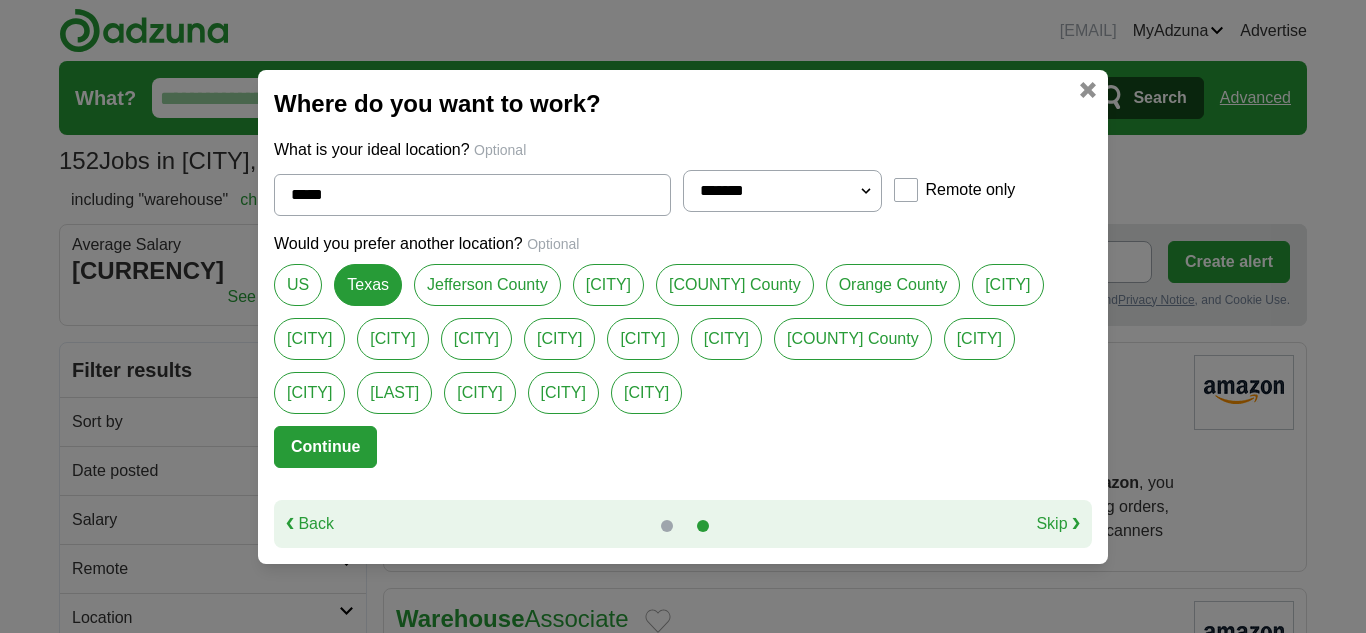 click on "Would you prefer another location?   Optional US Texas Jefferson County Beaumont Hardin County Orange County Lumberton Silsbee North Vidor Vidor Kountze Rose Hill Acres Bevil Oaks Jasper County Evadale Pine Forest Rose Sour Lake Silsbee Kountze" at bounding box center (683, 329) 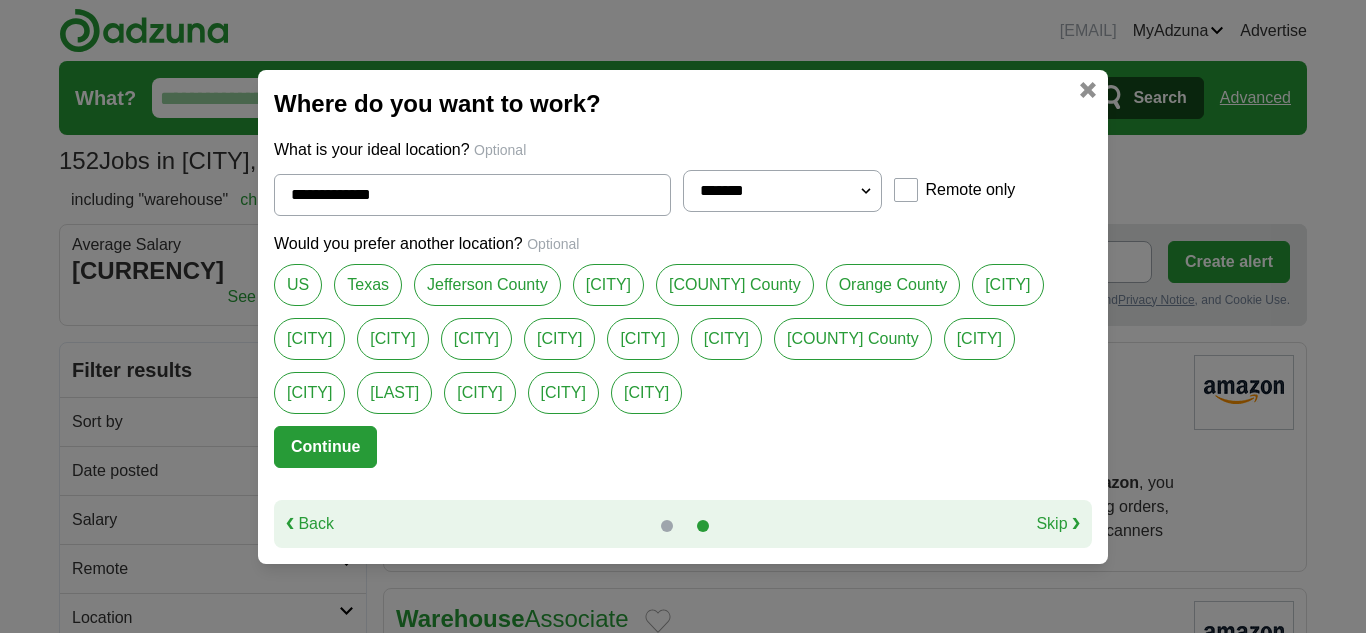 click on "[COUNTY]" at bounding box center (735, 285) 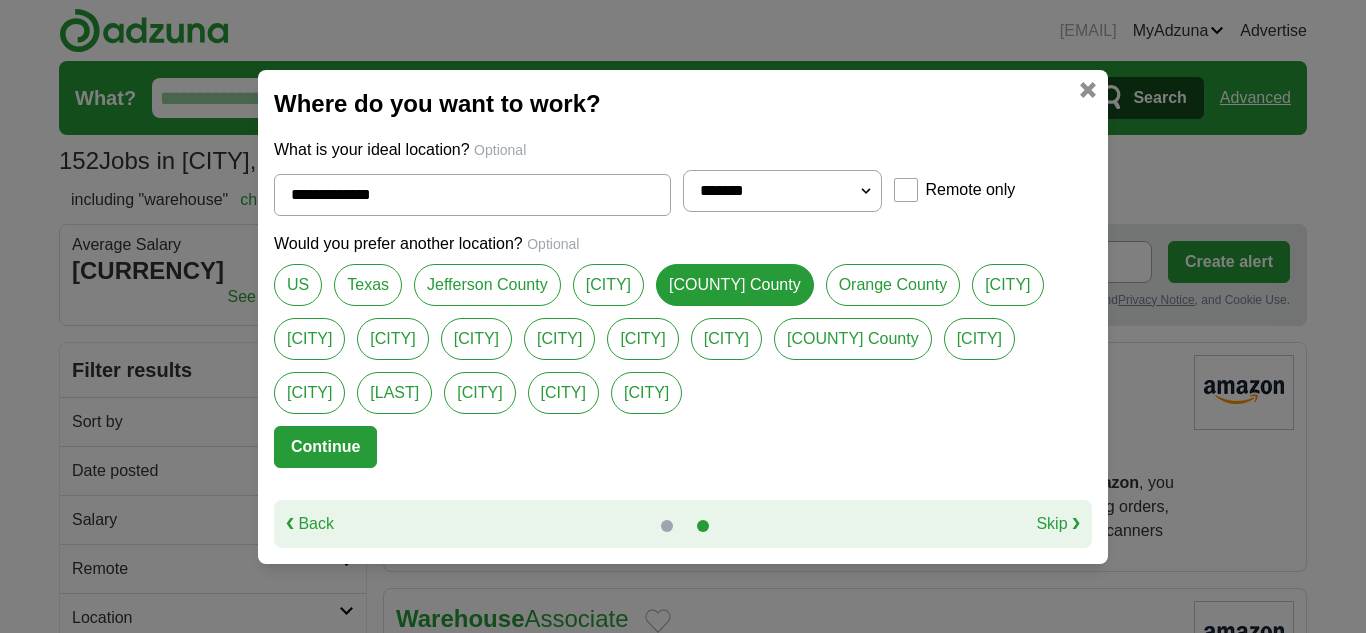 click on "Beaumont" at bounding box center [608, 285] 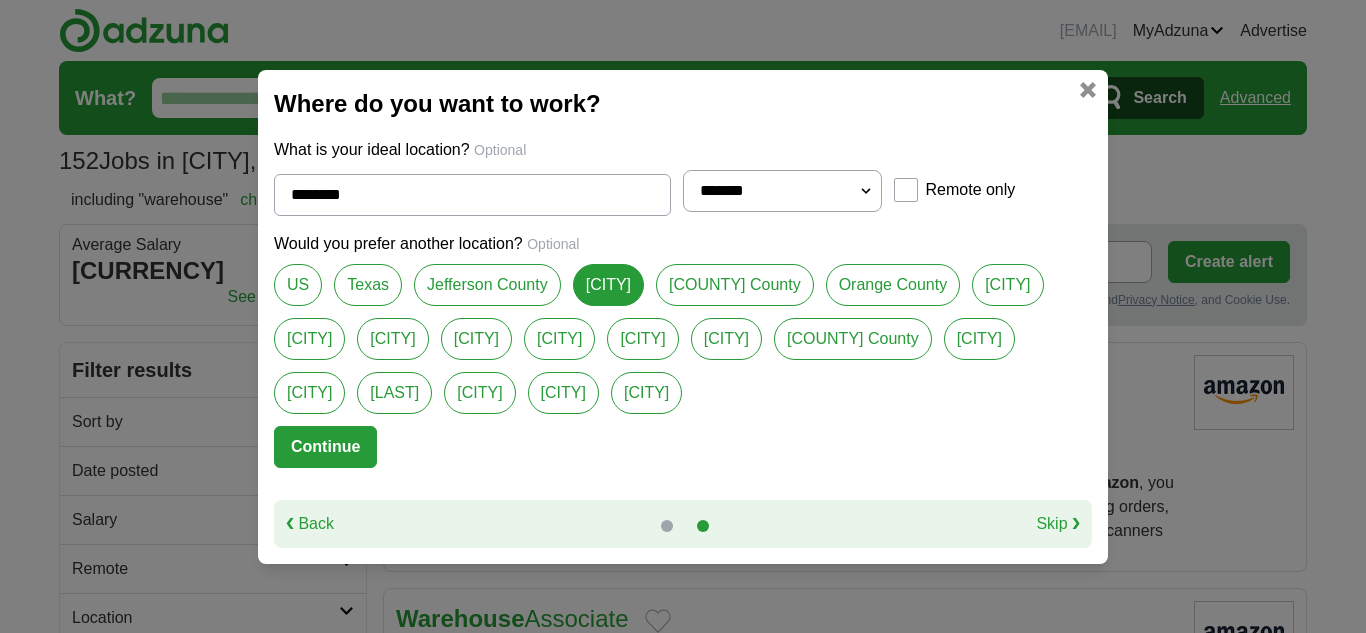 click on "Beaumont" at bounding box center (608, 285) 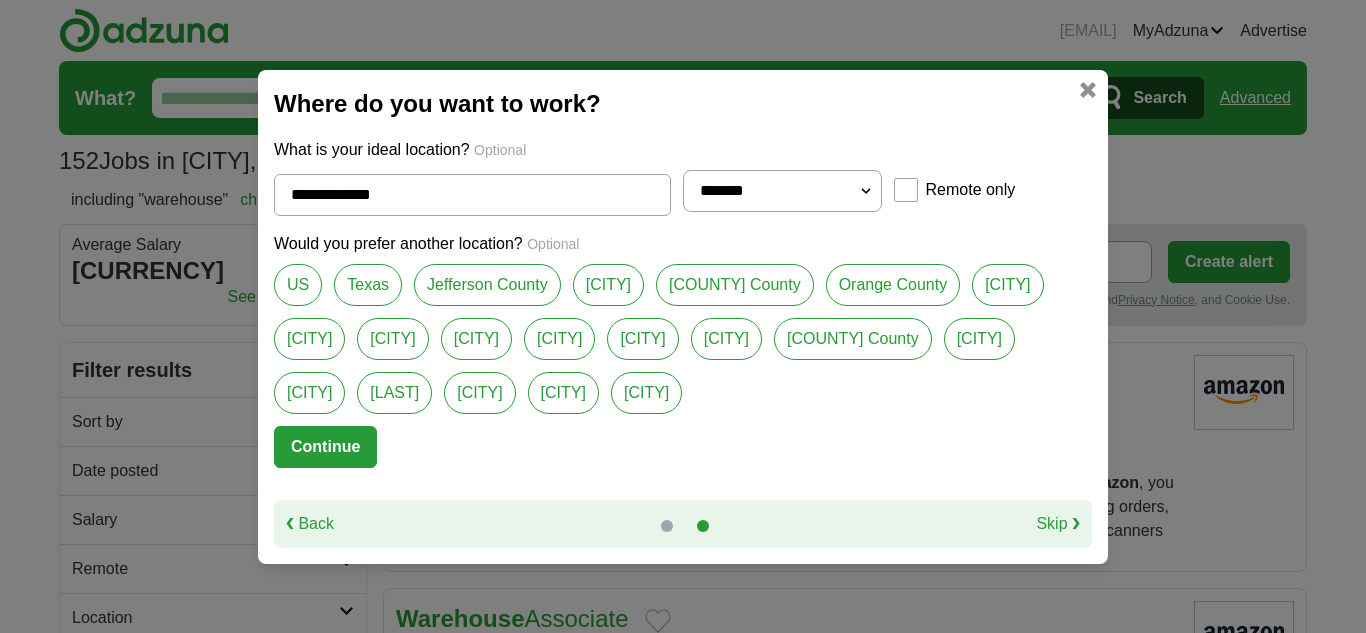 click on "Jefferson County" at bounding box center [487, 285] 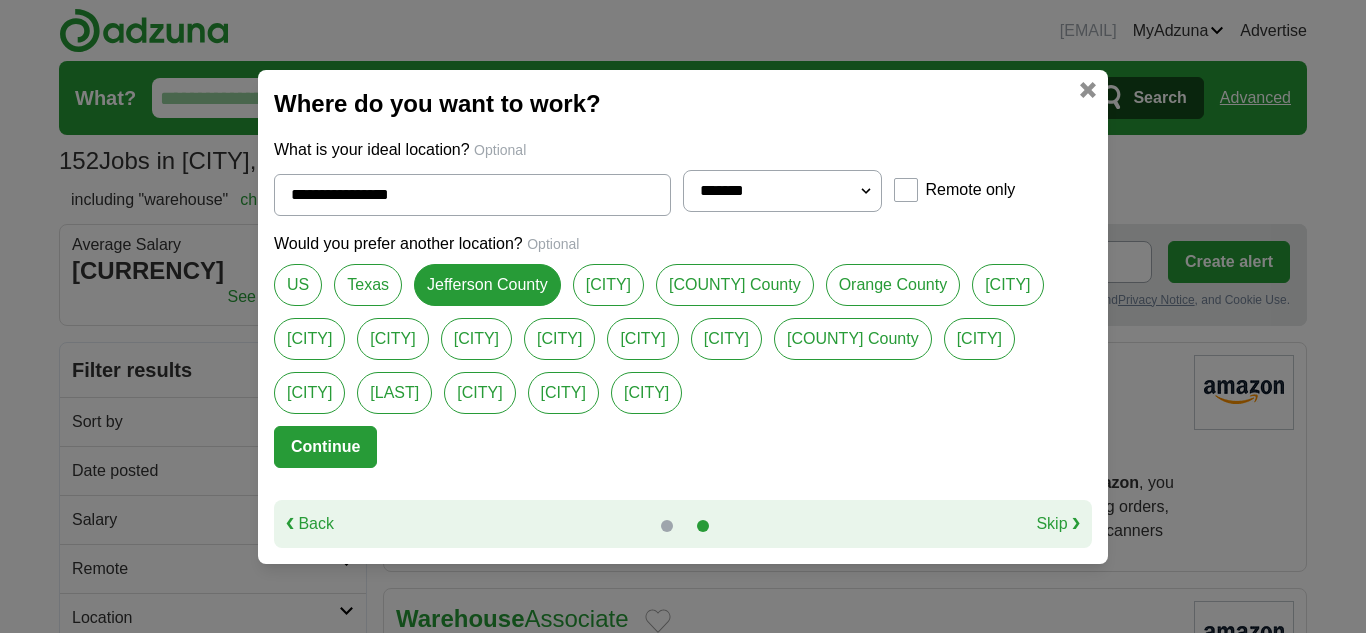 click on "[COUNTY]" at bounding box center (735, 285) 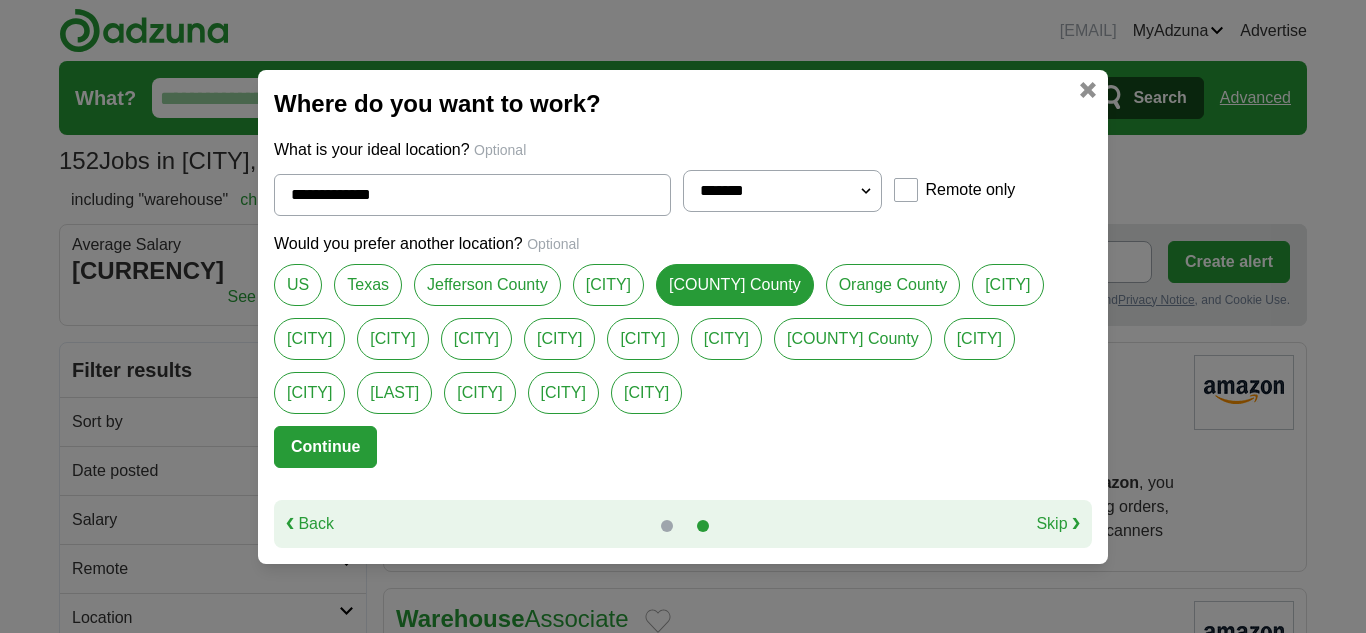 click on "[CITY]" at bounding box center [309, 339] 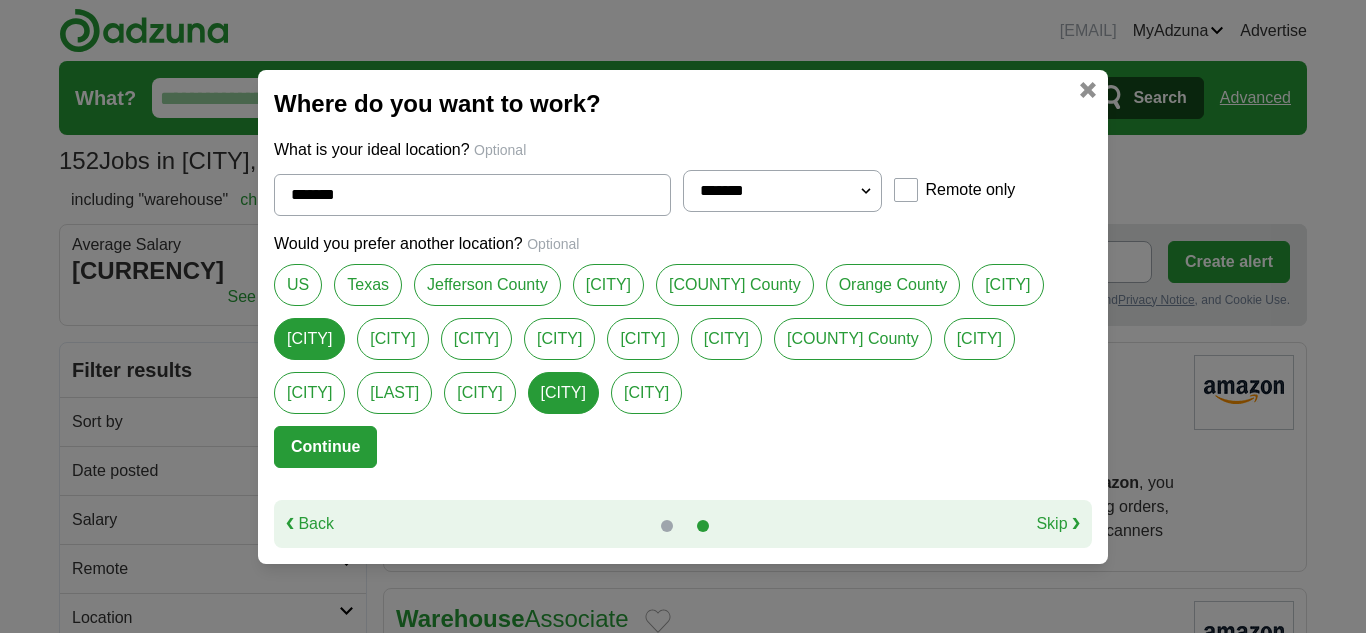 click on "[COUNTY]" at bounding box center [735, 285] 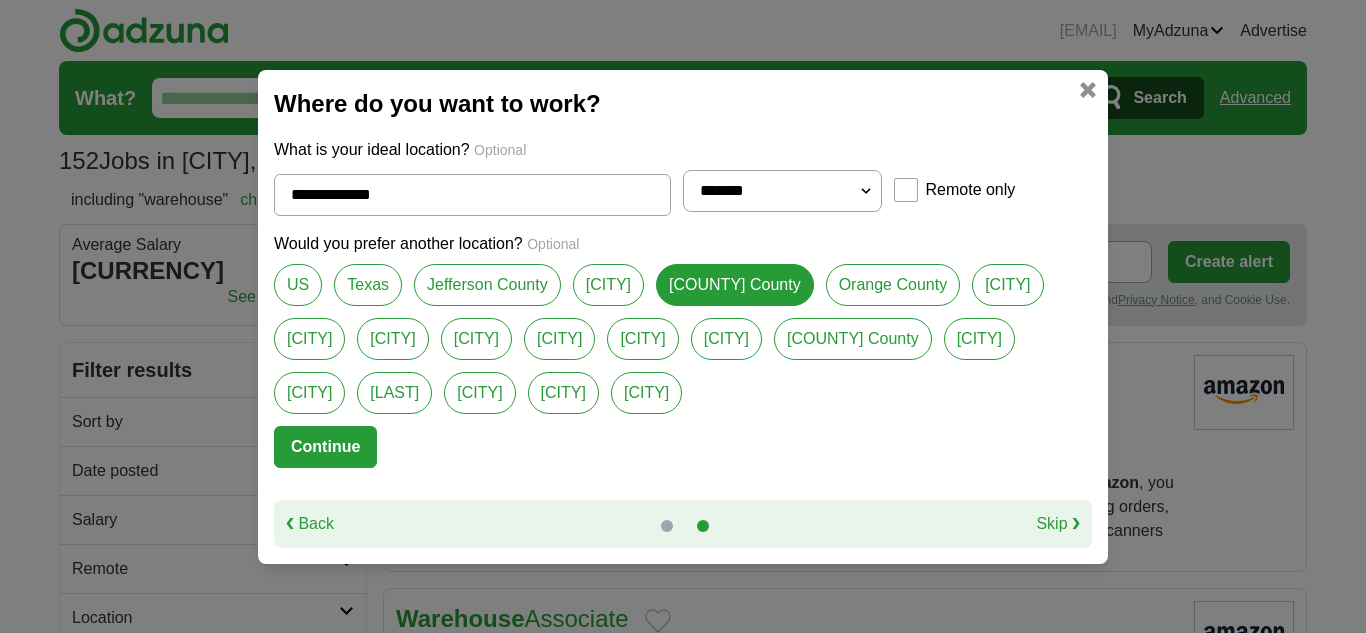click on "Continue" at bounding box center [325, 447] 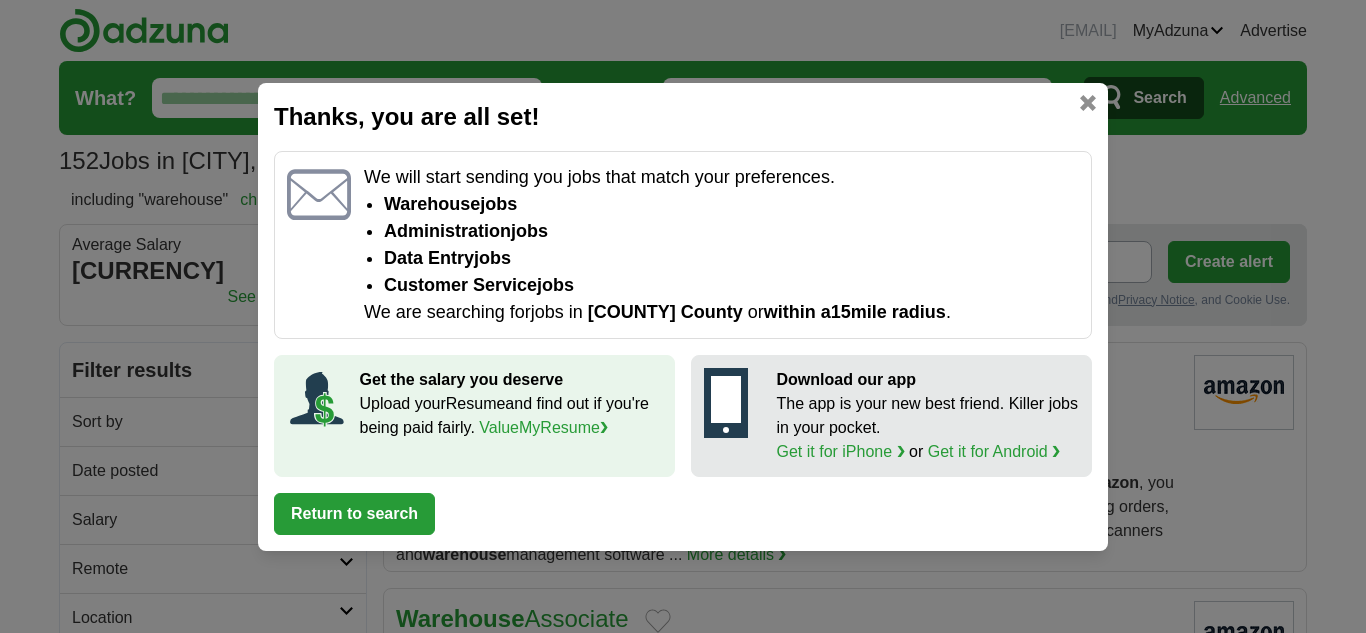 click on "Return to search" at bounding box center [354, 514] 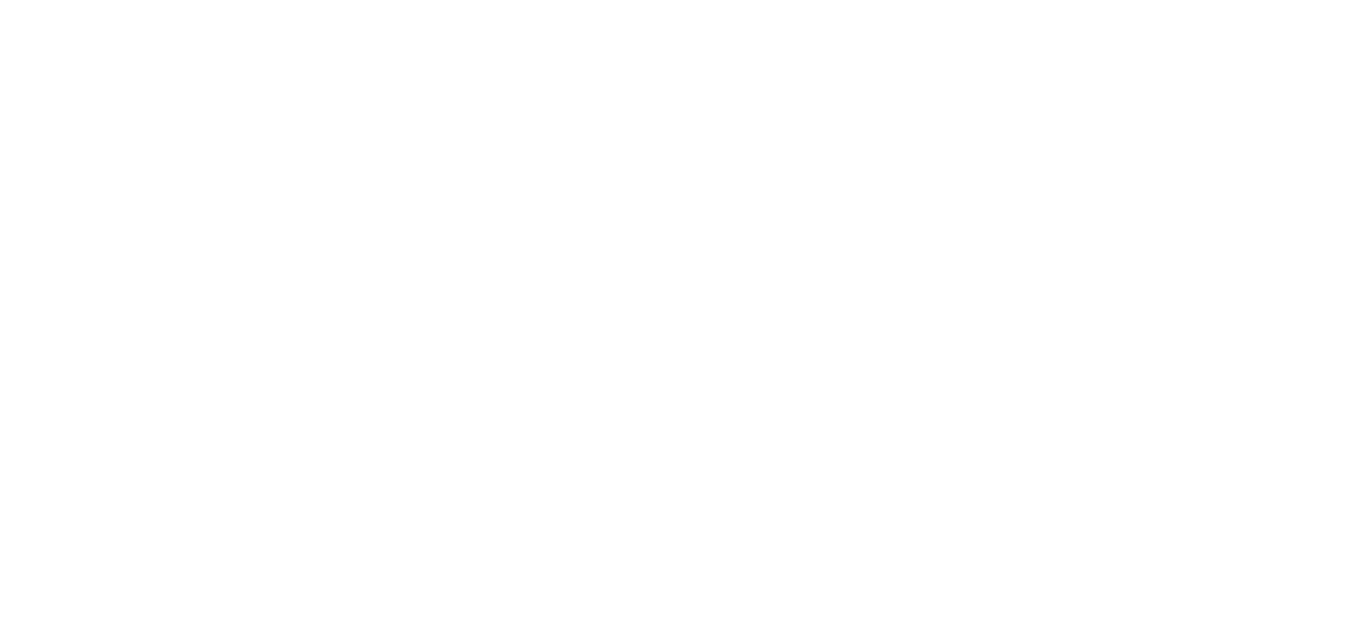 scroll, scrollTop: 3280, scrollLeft: 0, axis: vertical 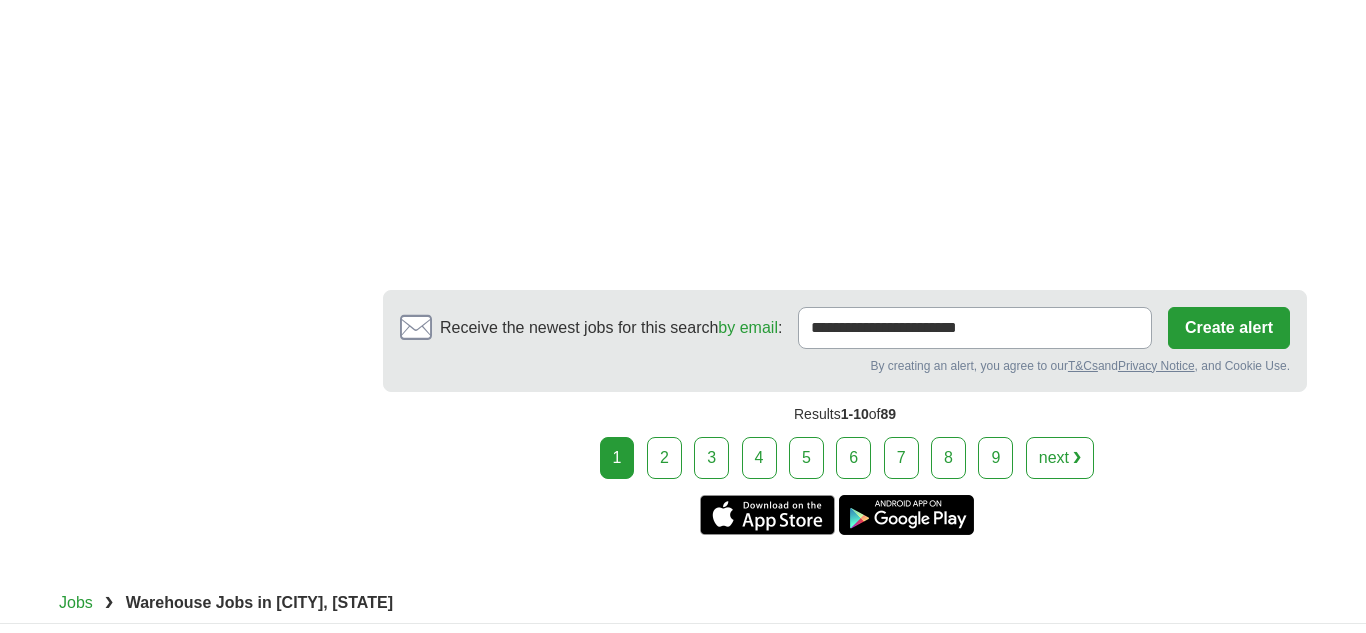 click on "2" at bounding box center [664, 458] 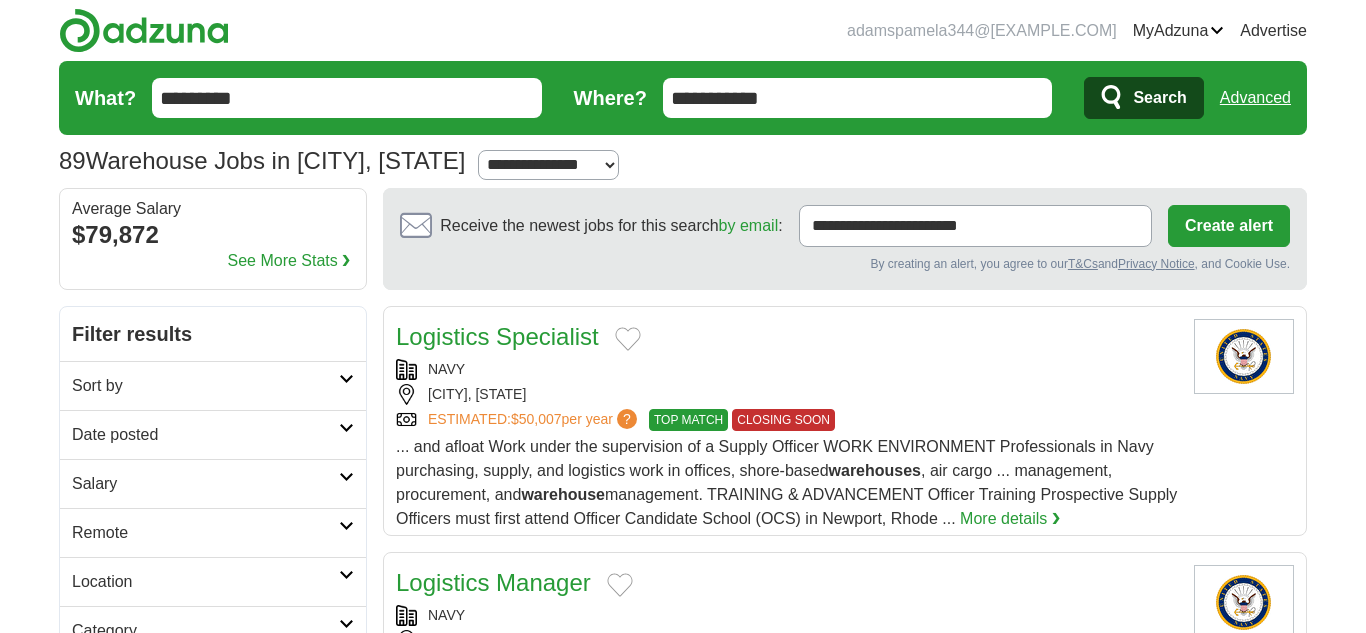 scroll, scrollTop: 0, scrollLeft: 0, axis: both 